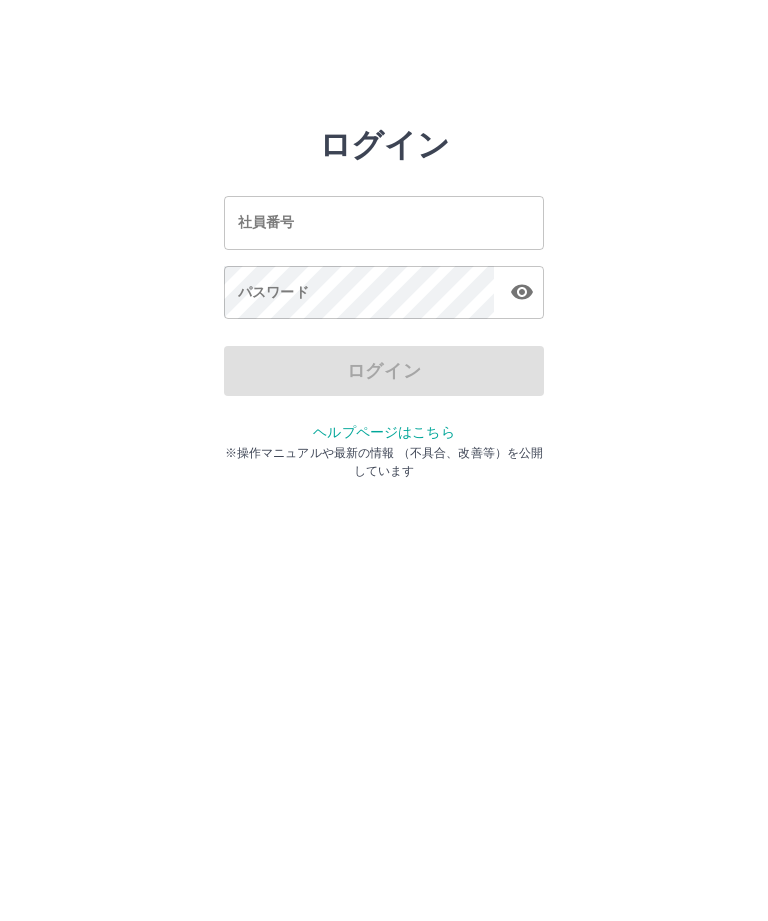 scroll, scrollTop: 0, scrollLeft: 0, axis: both 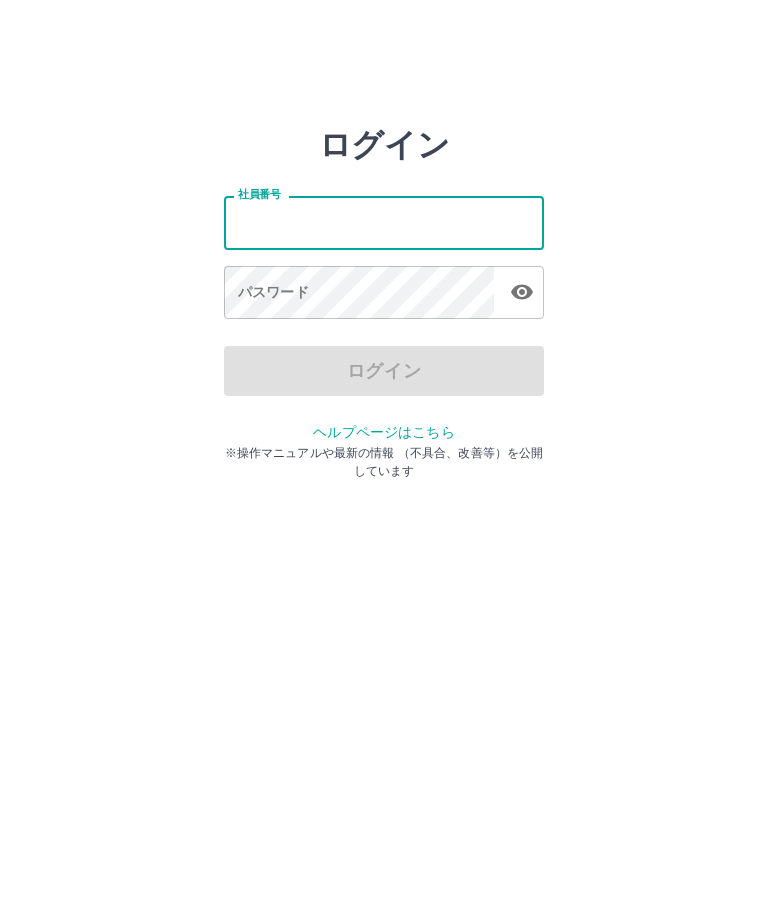 click on "社員番号" at bounding box center [384, 222] 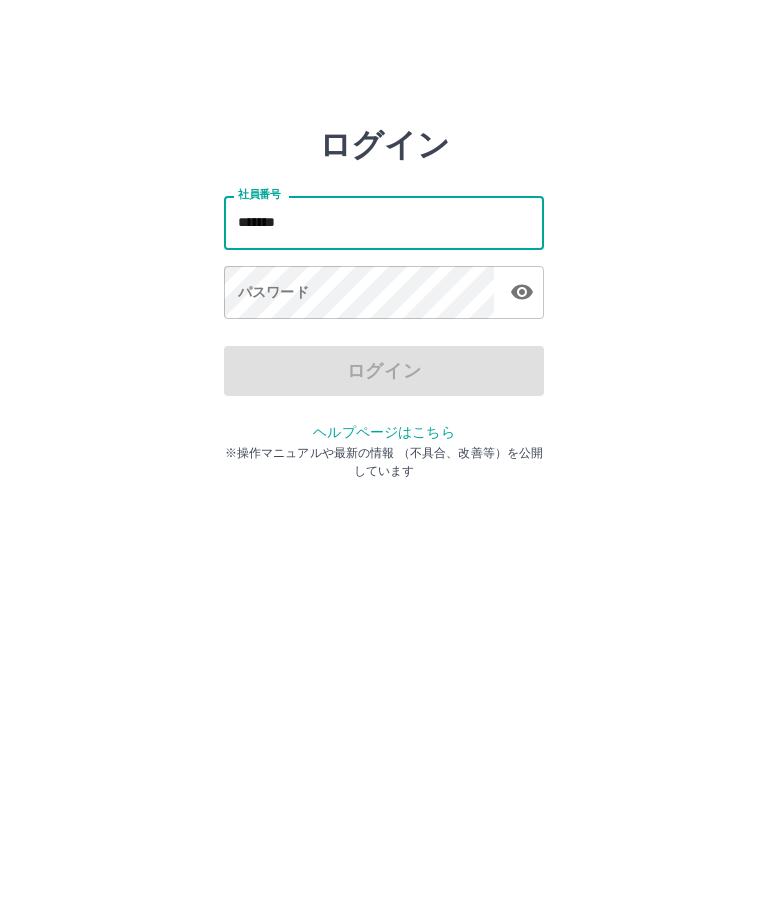 type on "*******" 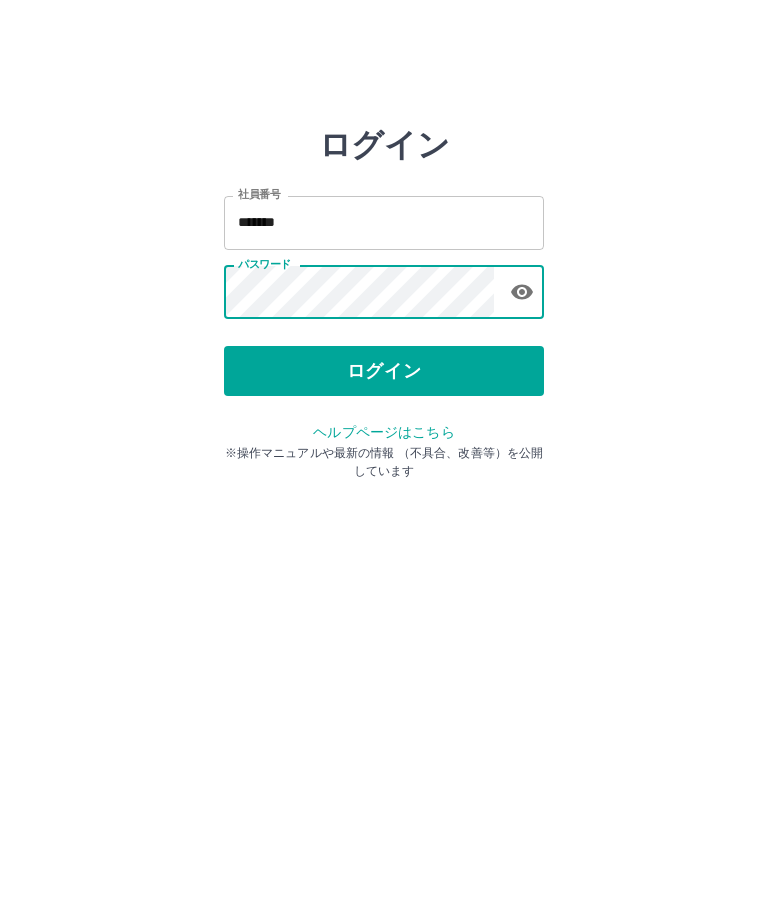click on "ログイン" at bounding box center (384, 371) 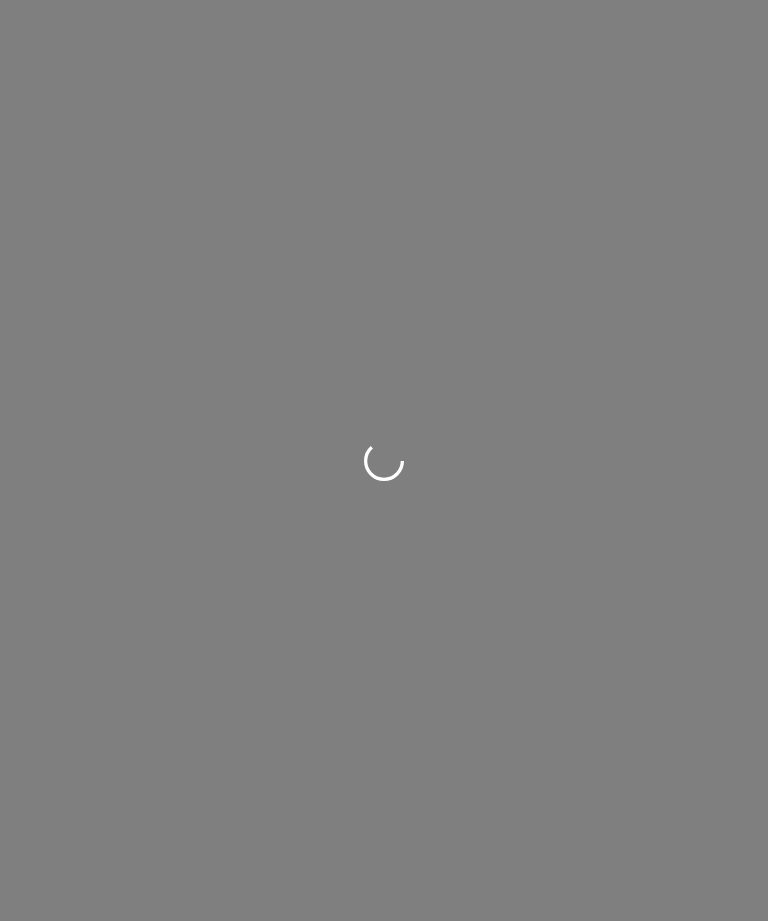 scroll, scrollTop: 0, scrollLeft: 0, axis: both 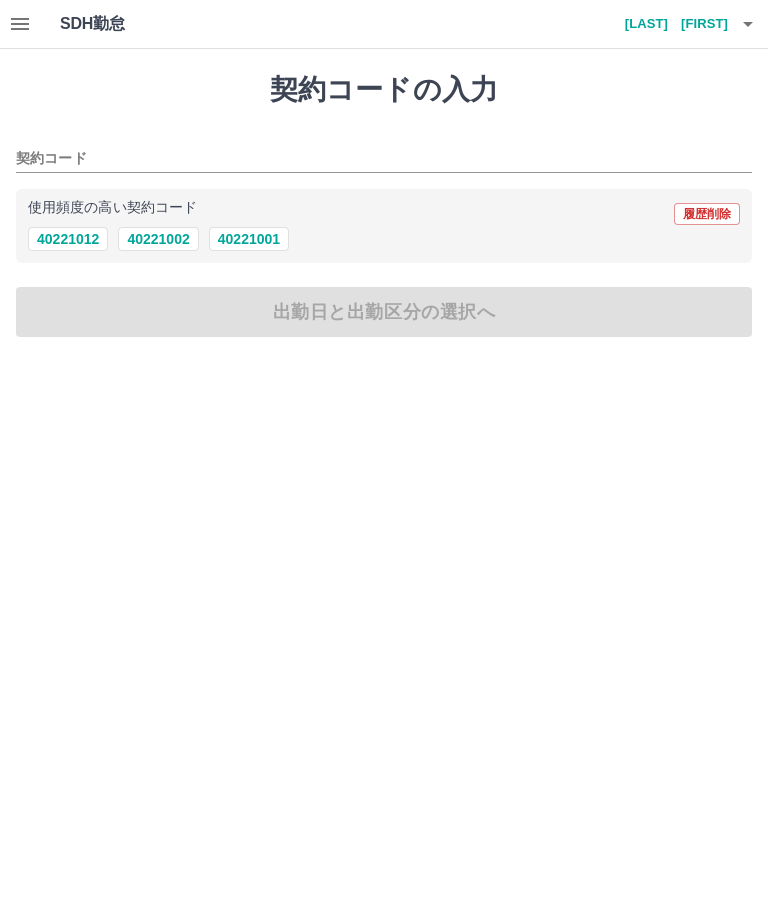 click on "40221002" at bounding box center (158, 239) 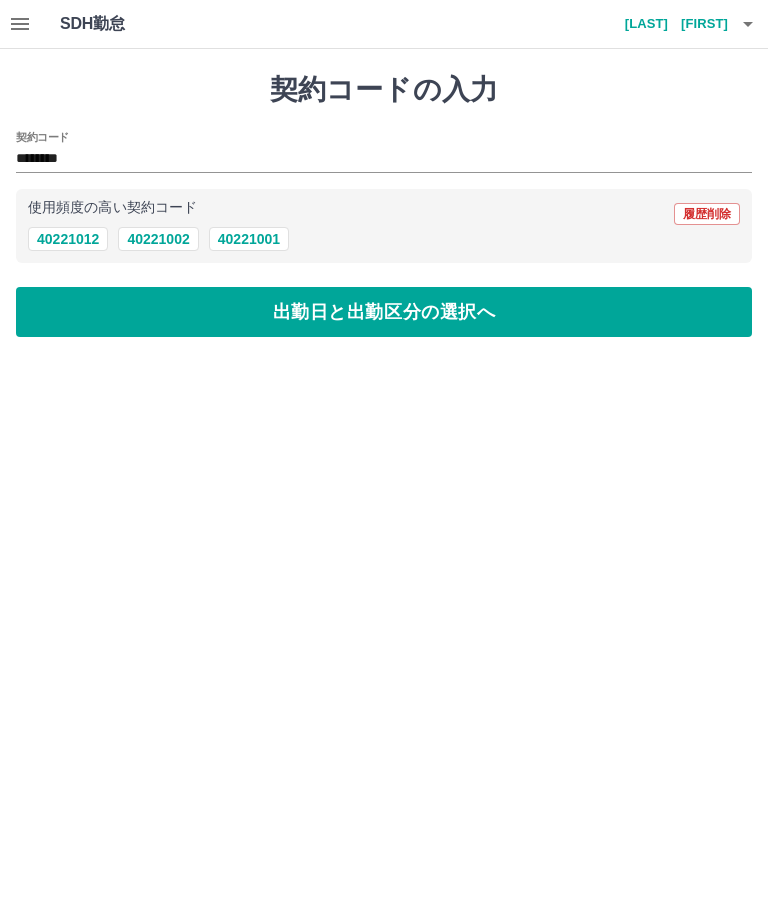 click on "出勤日と出勤区分の選択へ" at bounding box center (384, 312) 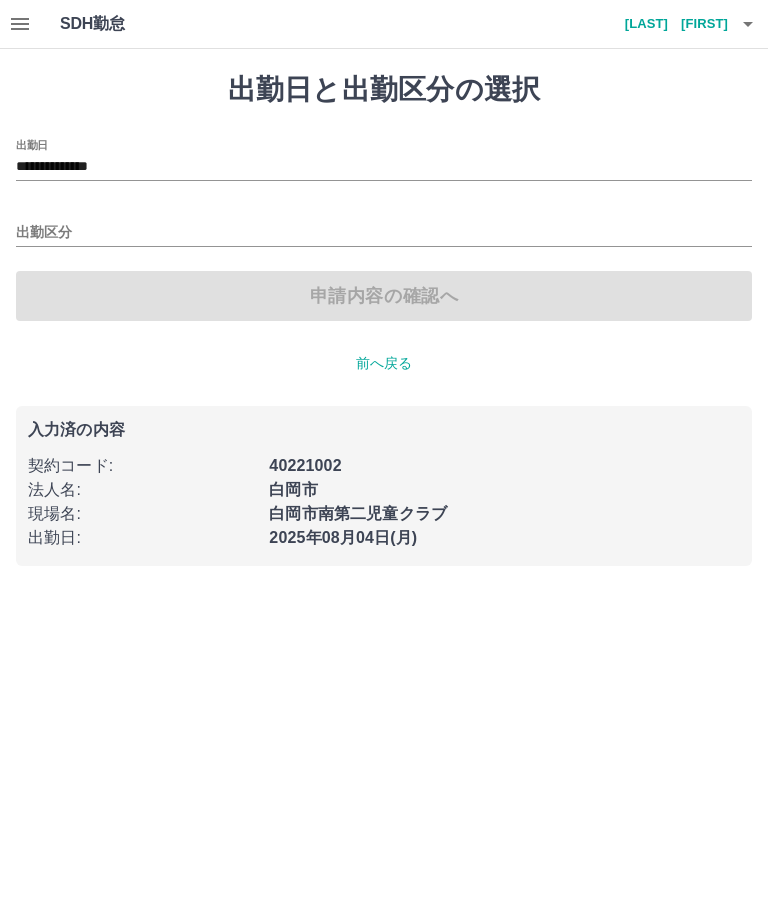 click on "**********" at bounding box center [384, 319] 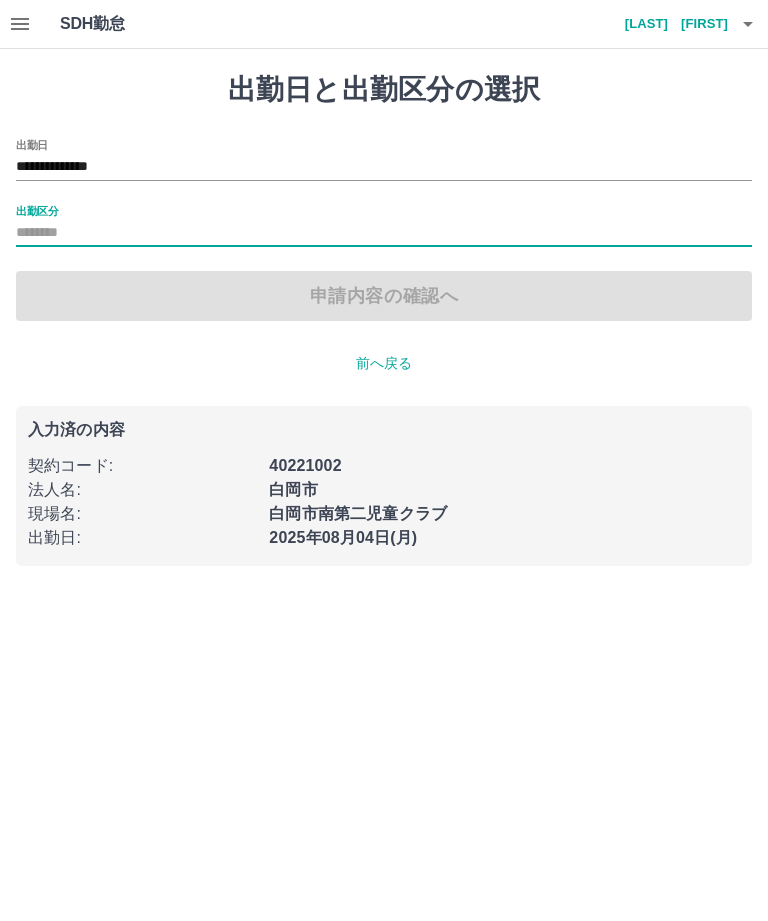 click on "申請内容の確認へ" at bounding box center (384, 296) 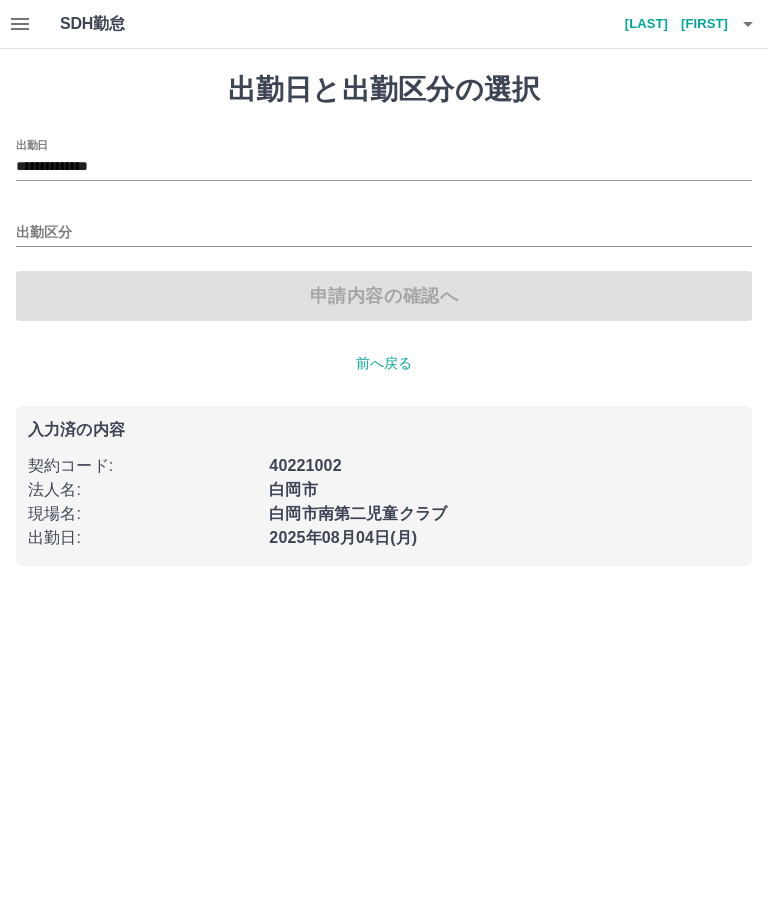 click on "**********" at bounding box center [384, 230] 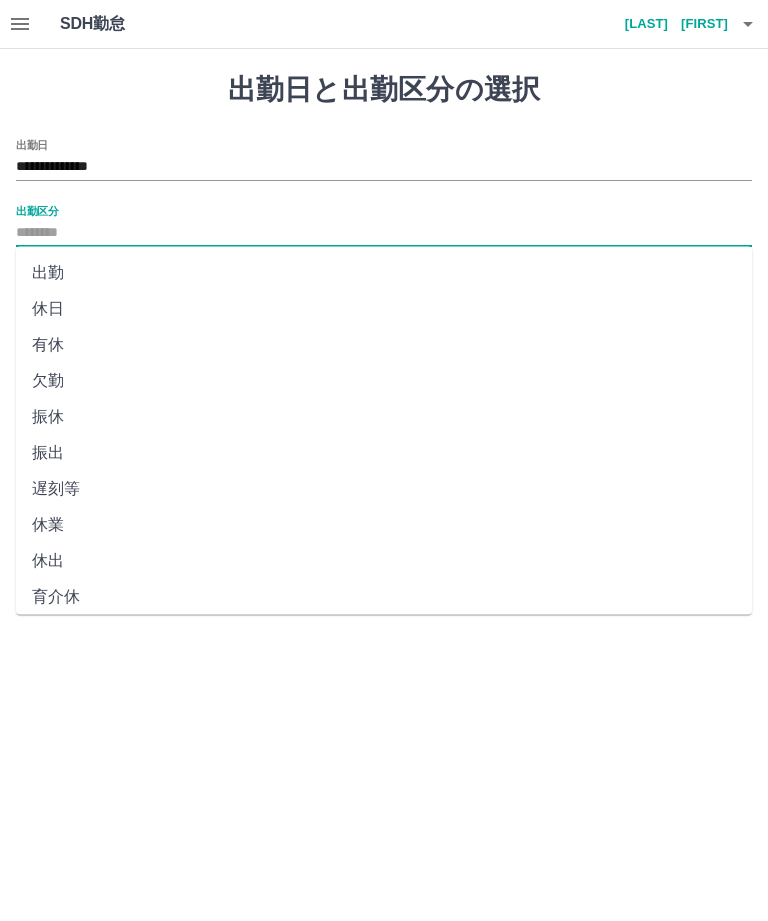 click on "出勤" at bounding box center [384, 273] 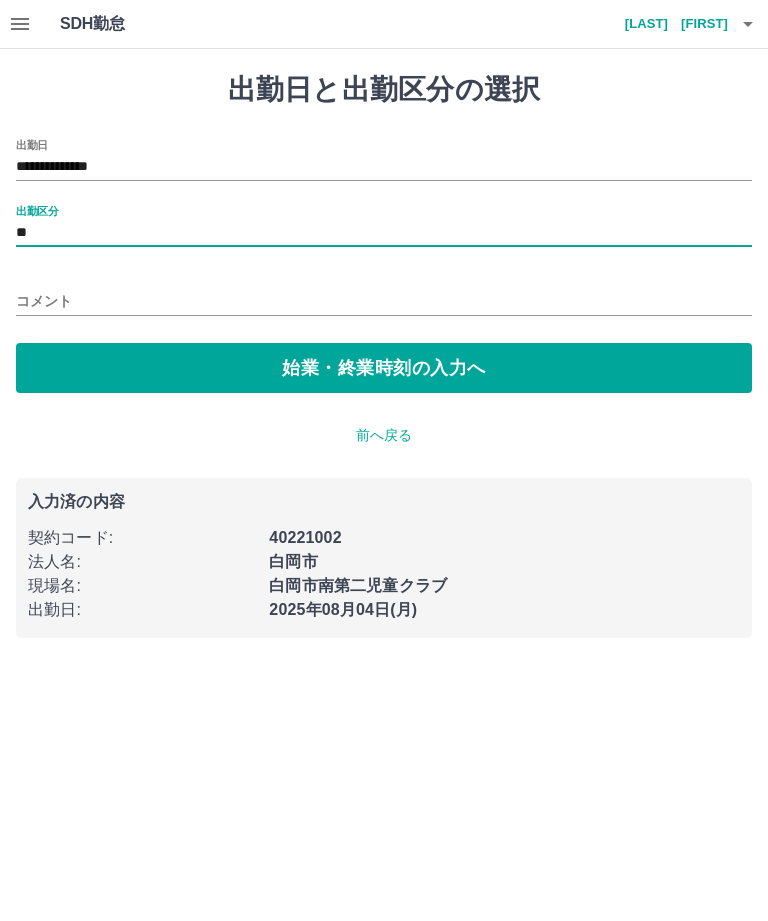 click on "**" at bounding box center (384, 233) 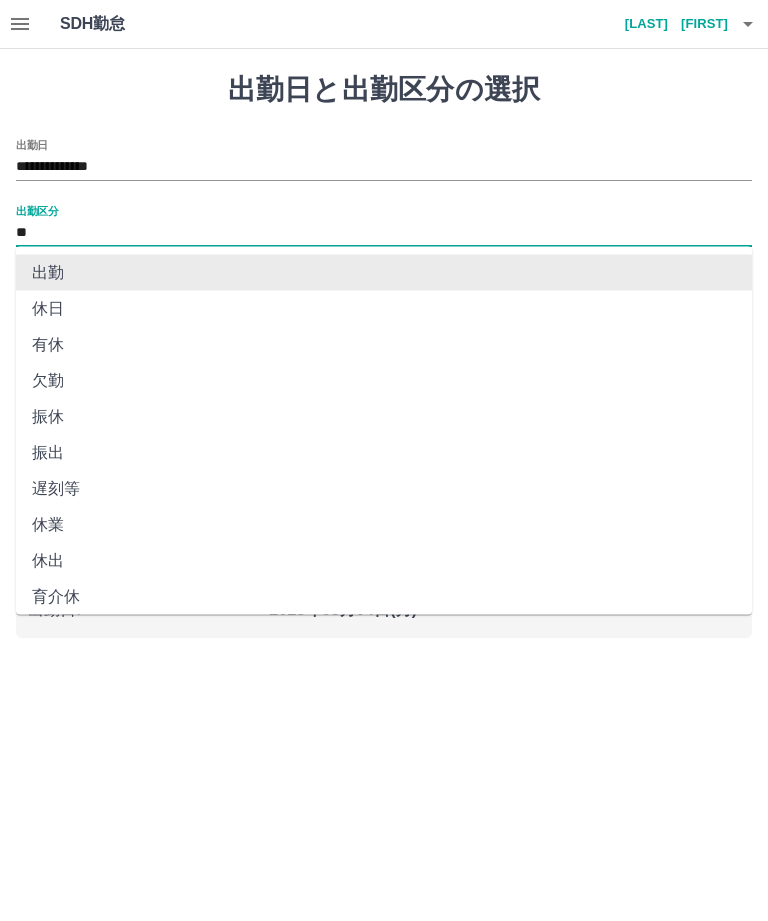 click on "**********" at bounding box center (384, 331) 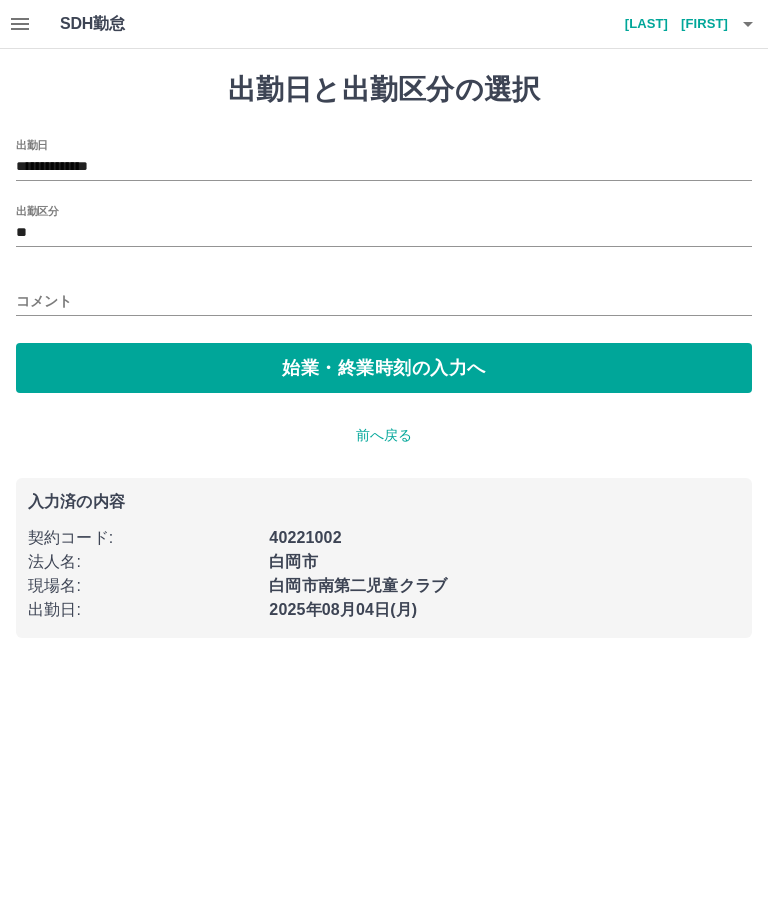 click on "始業・終業時刻の入力へ" at bounding box center (384, 368) 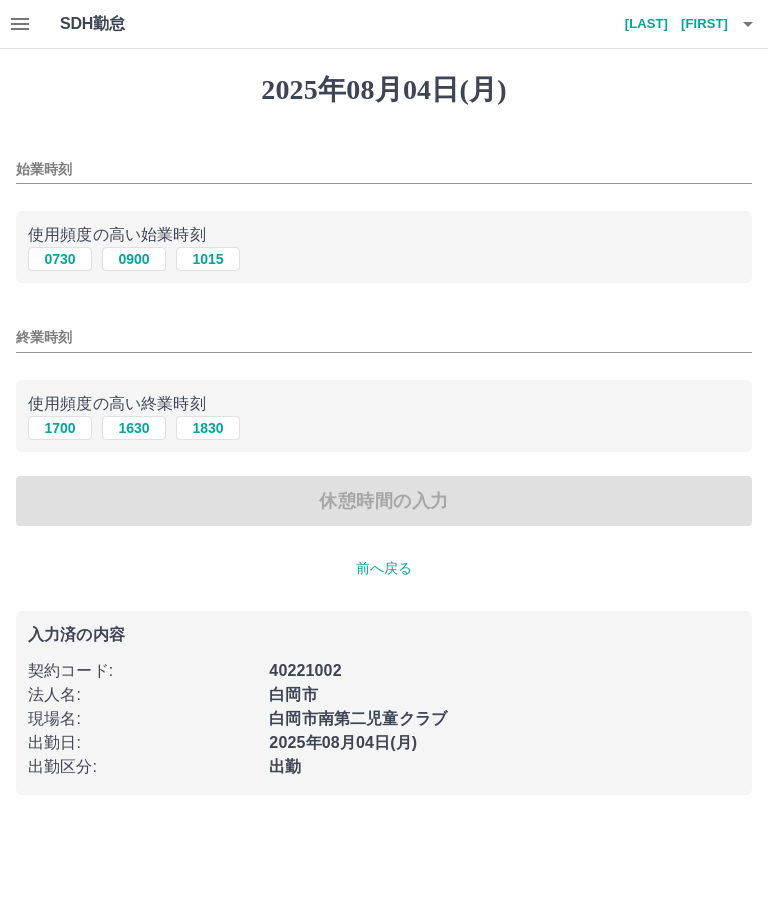 click on "始業時刻" at bounding box center [384, 169] 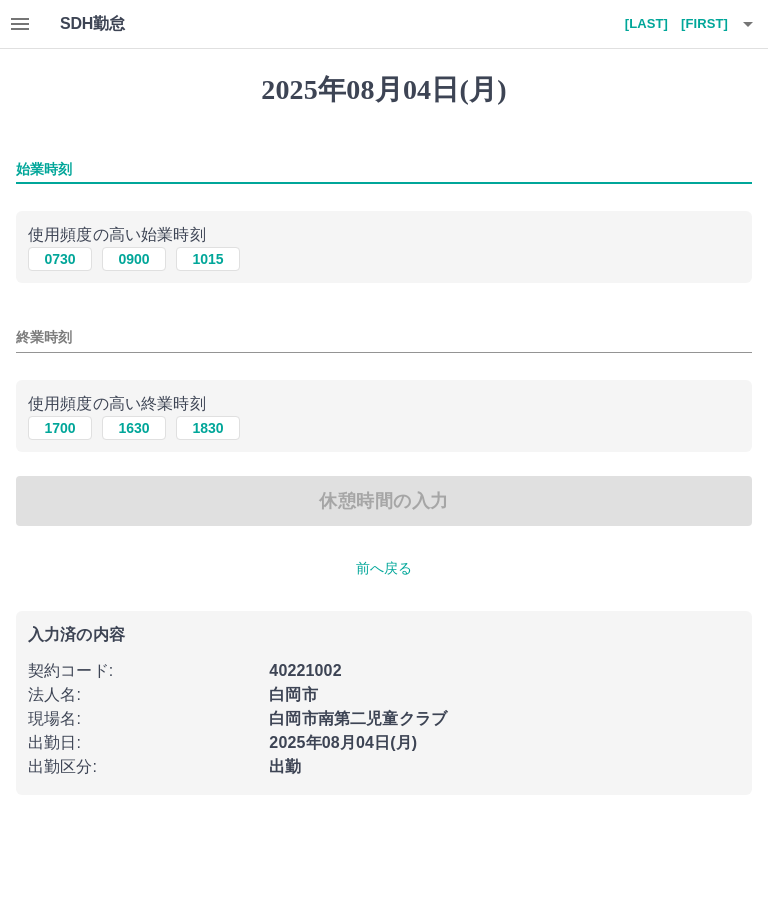 type on "*" 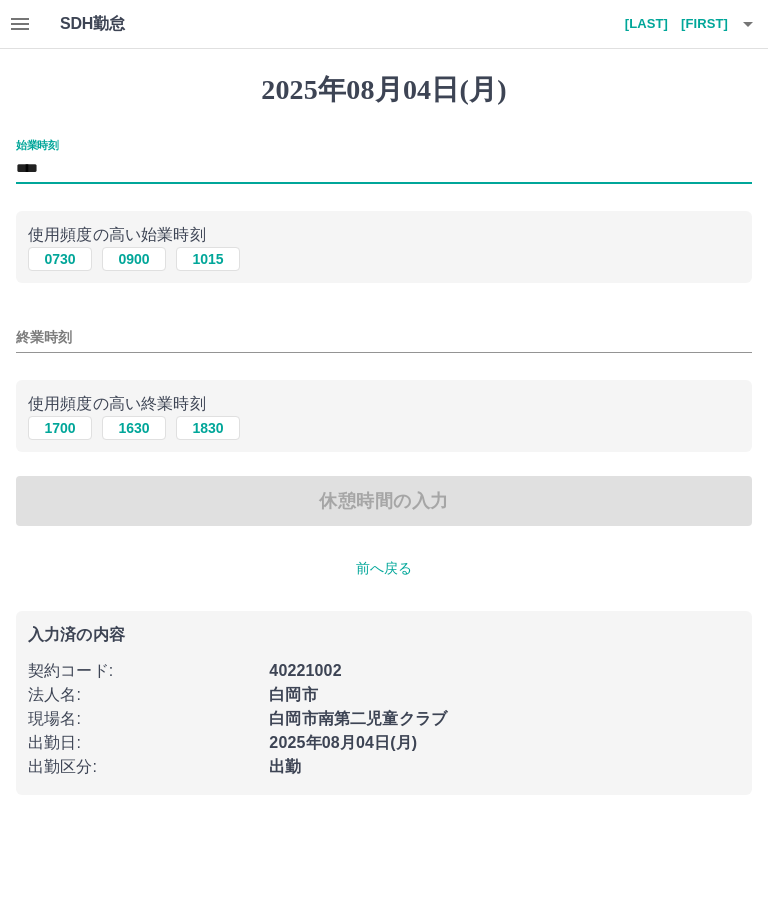 type on "****" 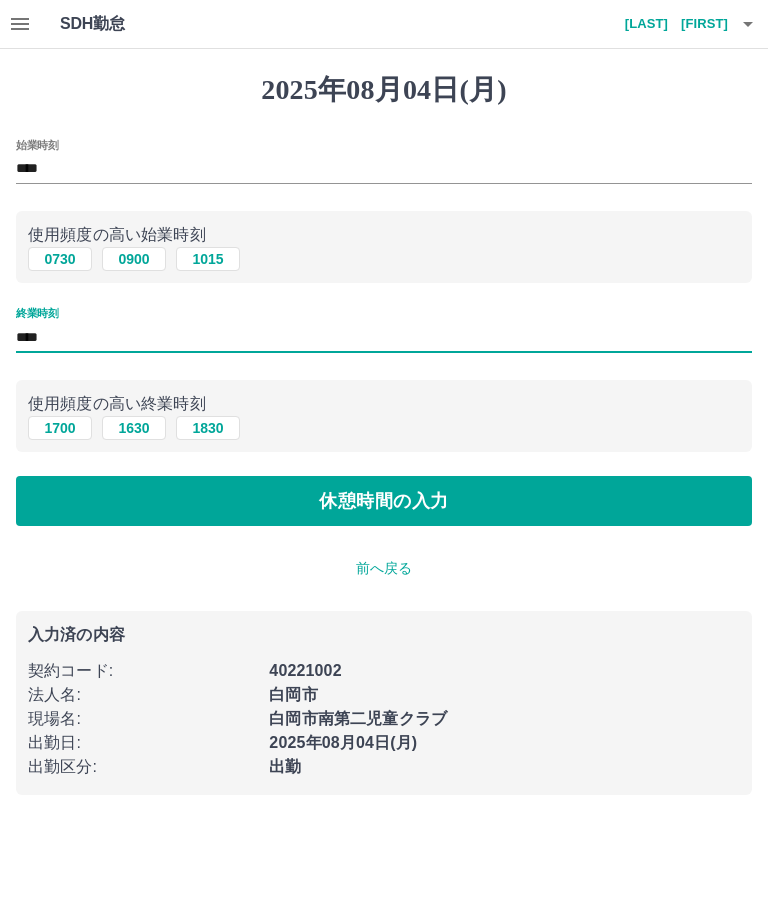 type on "****" 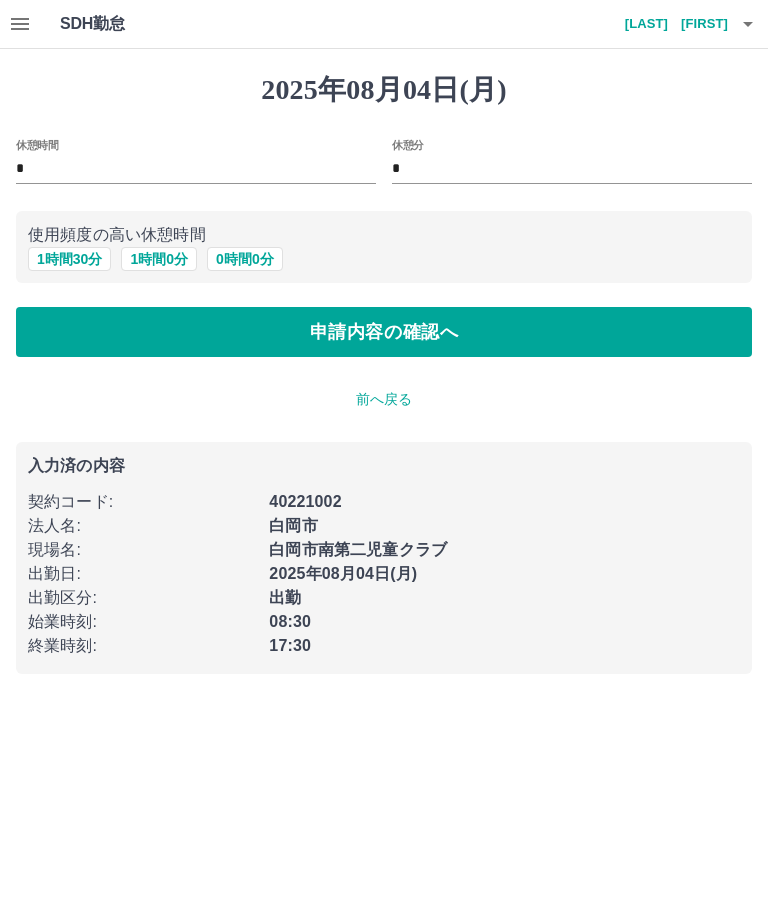 click on "1 時間 0 分" at bounding box center [159, 259] 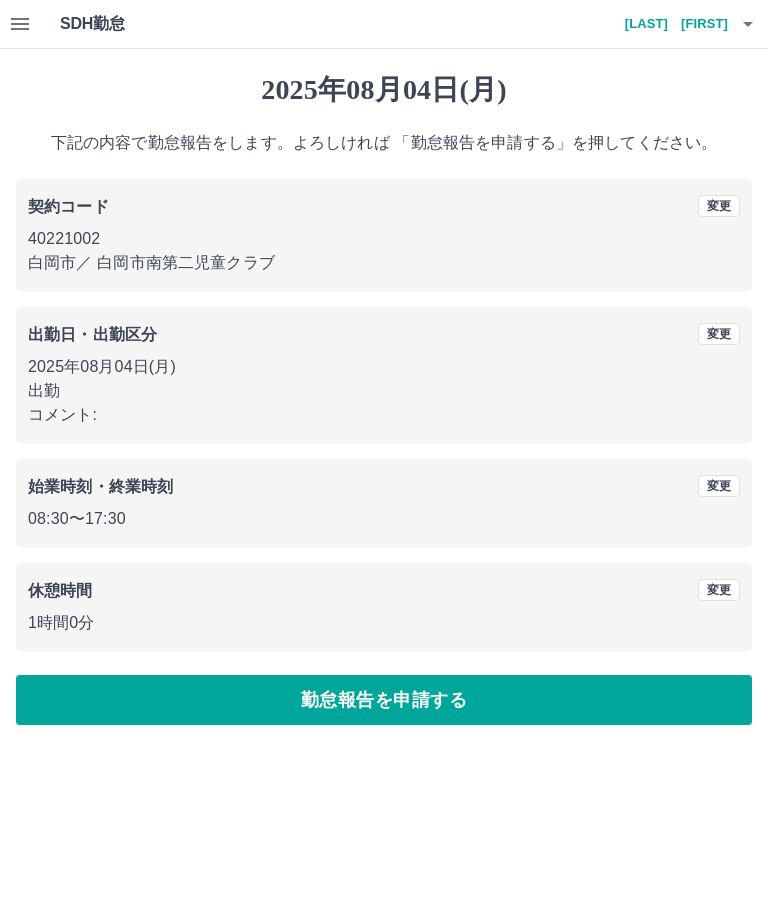 click on "勤怠報告を申請する" at bounding box center (384, 700) 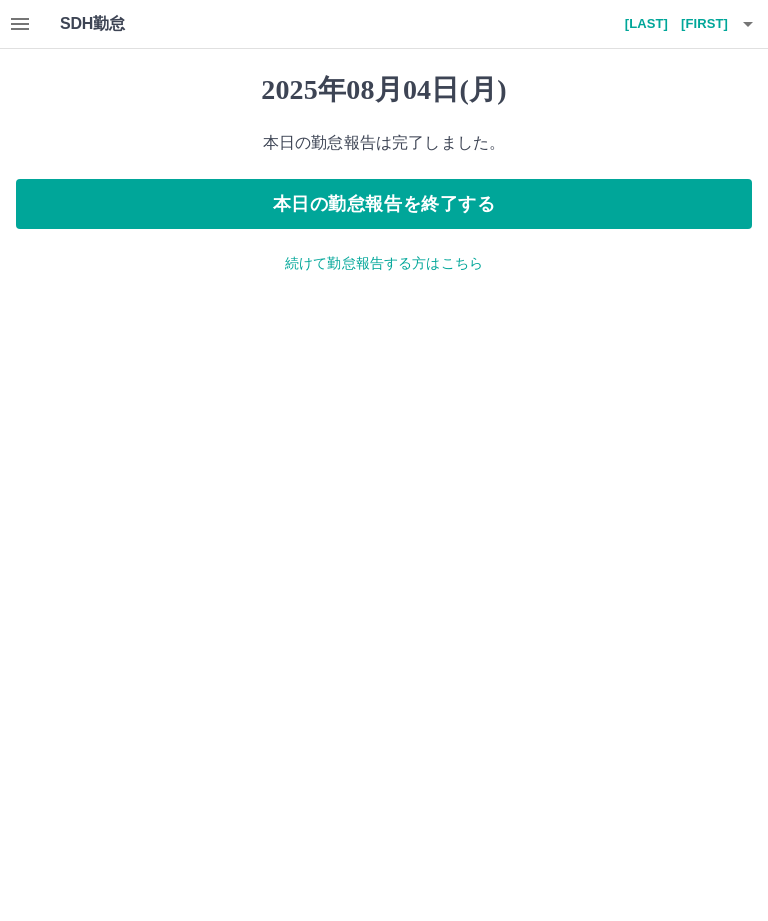 click on "本日の勤怠報告を終了する" at bounding box center (384, 204) 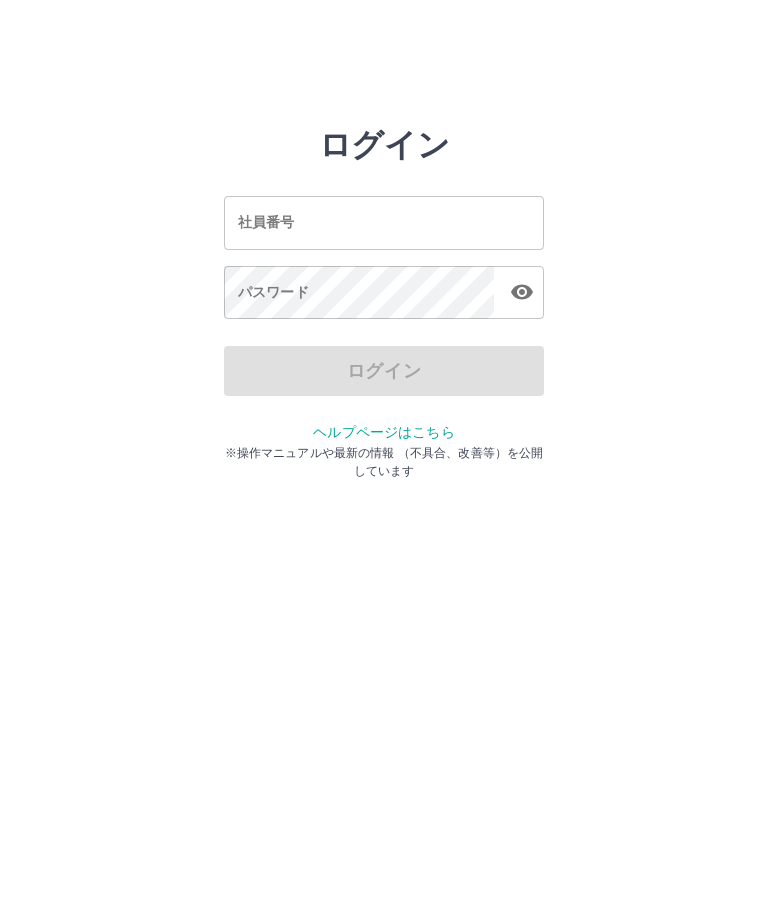 scroll, scrollTop: 0, scrollLeft: 0, axis: both 